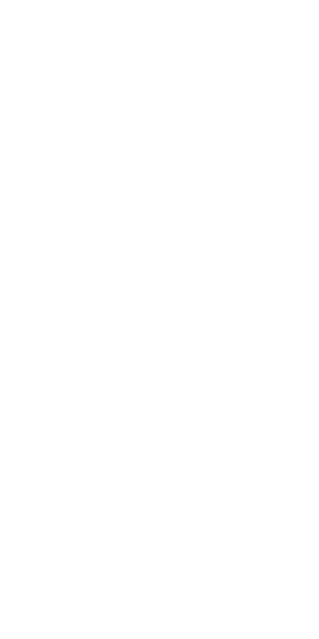 scroll, scrollTop: 0, scrollLeft: 0, axis: both 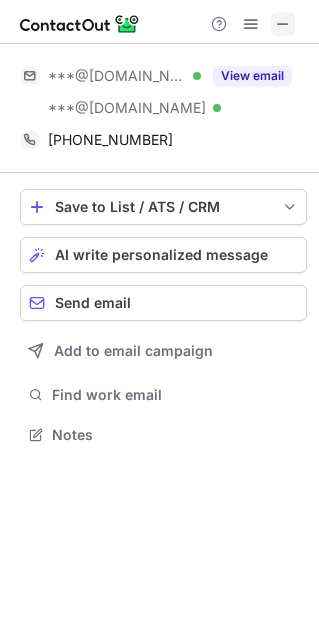 click at bounding box center (283, 24) 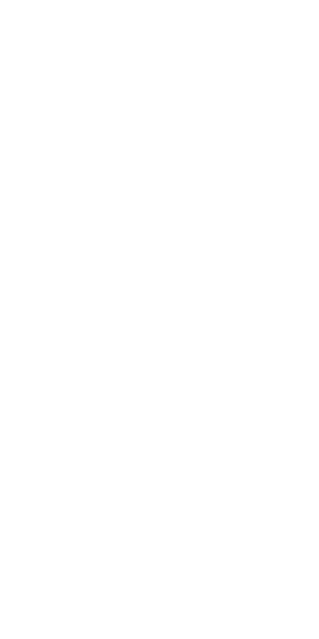 scroll, scrollTop: 0, scrollLeft: 0, axis: both 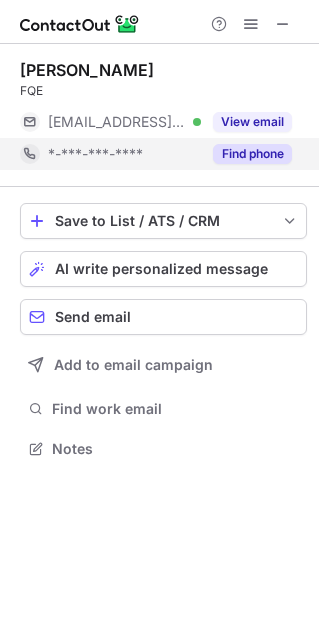click on "*-***-***-****" at bounding box center (124, 154) 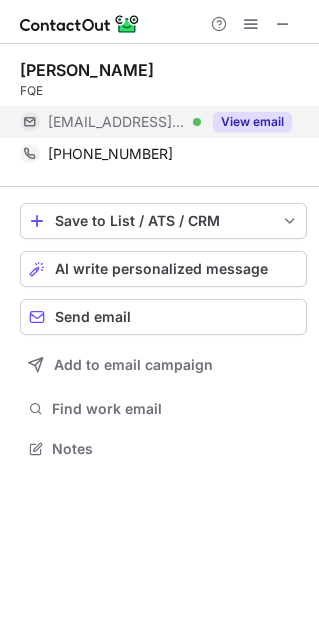 click on "View email" at bounding box center (252, 122) 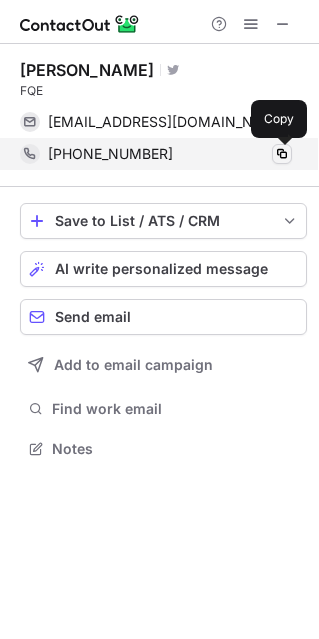 click at bounding box center (282, 154) 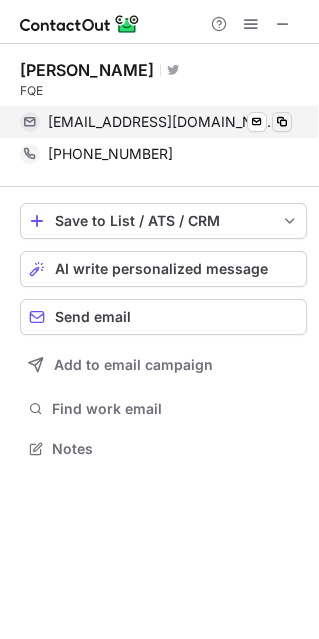 click at bounding box center [282, 122] 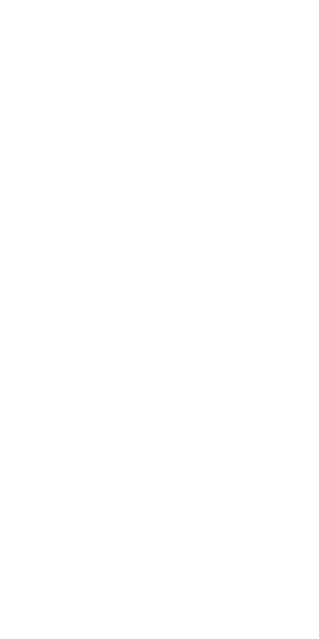 scroll, scrollTop: 0, scrollLeft: 0, axis: both 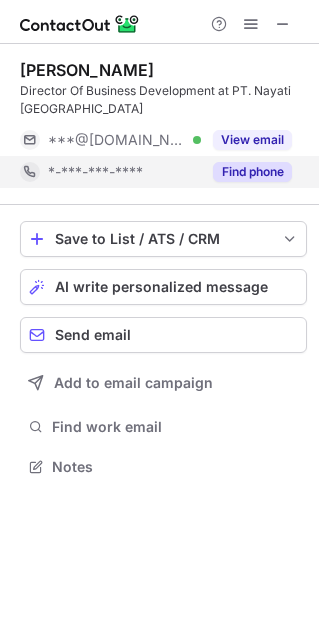 click on "Find phone" at bounding box center (246, 172) 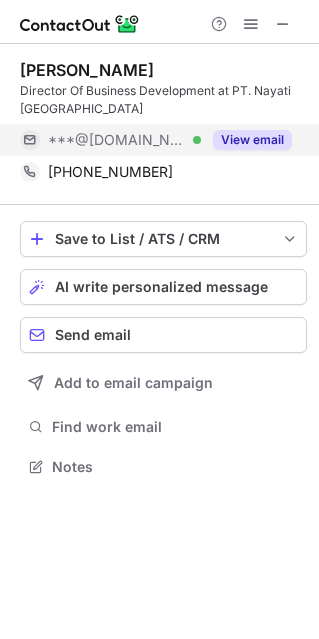 click on "View email" at bounding box center (246, 140) 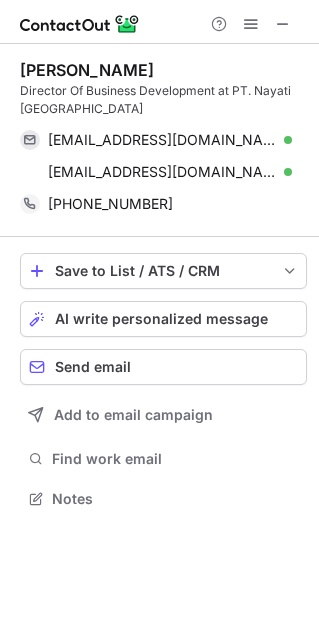 scroll, scrollTop: 10, scrollLeft: 10, axis: both 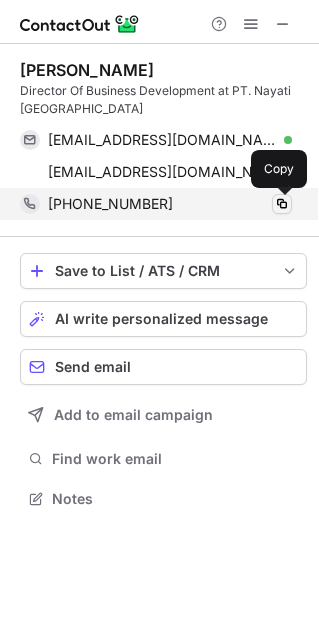 click at bounding box center [282, 204] 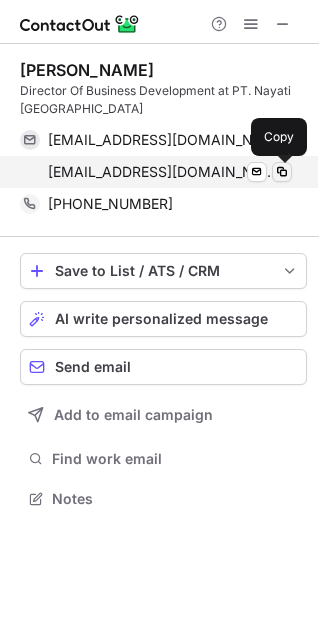 click at bounding box center (282, 172) 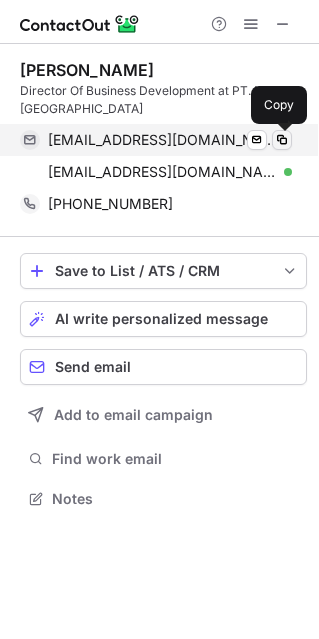 click at bounding box center [282, 140] 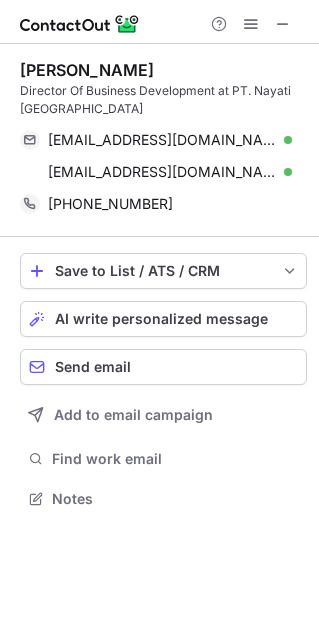 scroll, scrollTop: 484, scrollLeft: 319, axis: both 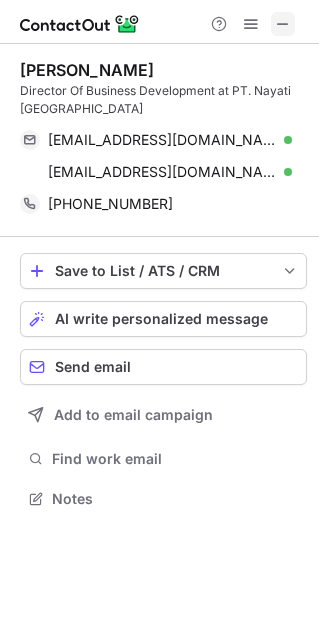 click at bounding box center (283, 24) 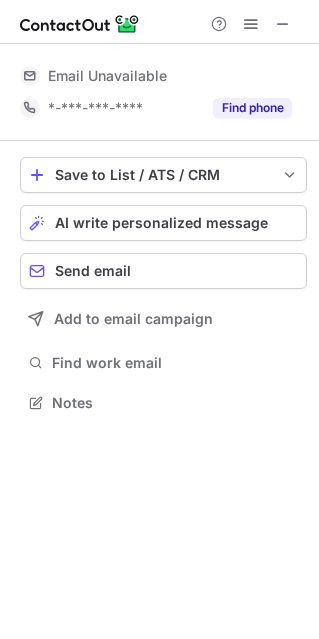 scroll, scrollTop: 442, scrollLeft: 319, axis: both 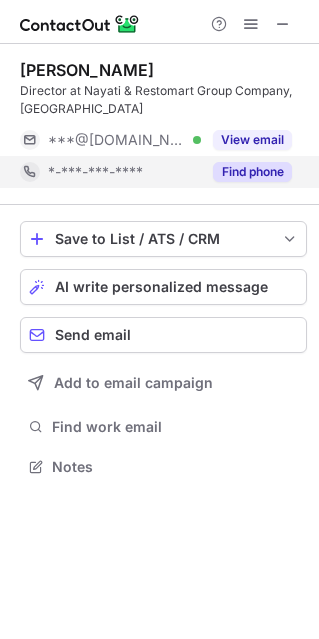 click on "Find phone" at bounding box center (252, 172) 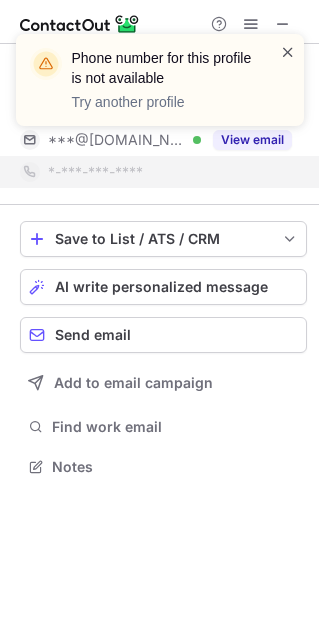 click at bounding box center [288, 52] 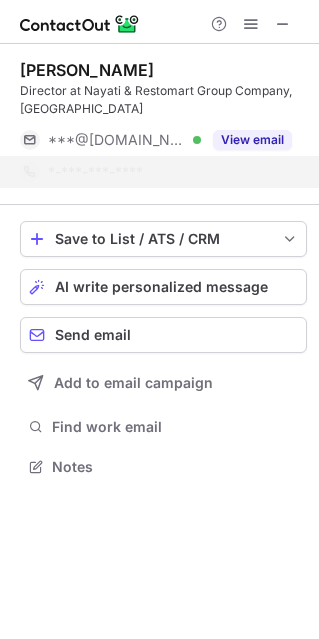 click on "Phone number for this profile is not available Try another profile" at bounding box center [160, 88] 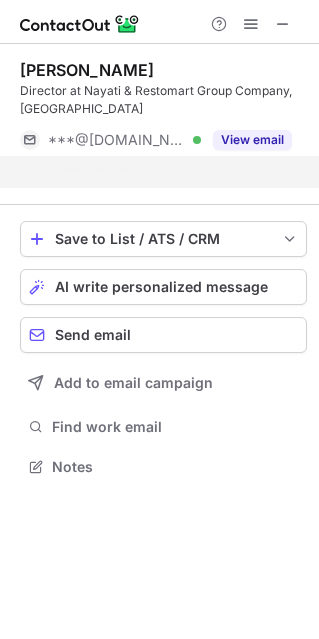 click on "View email" at bounding box center (252, 140) 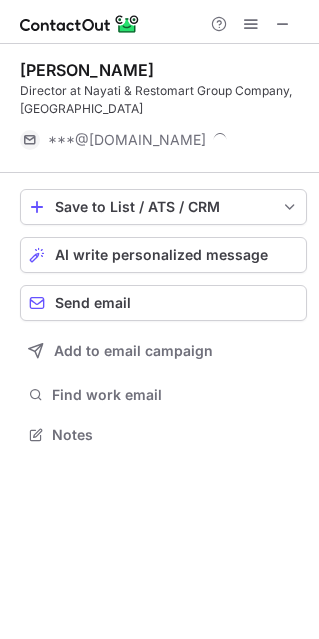 scroll, scrollTop: 420, scrollLeft: 319, axis: both 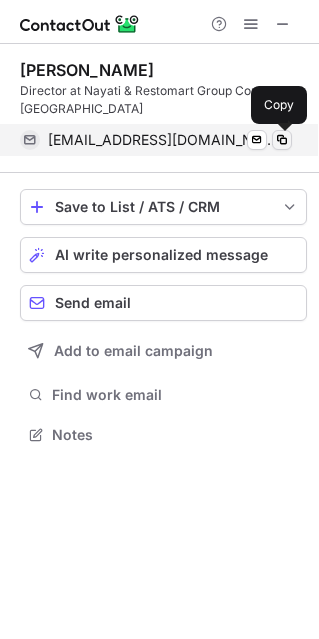 click at bounding box center (282, 140) 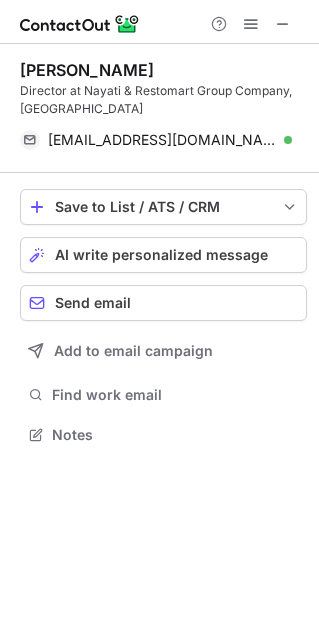 scroll, scrollTop: 420, scrollLeft: 319, axis: both 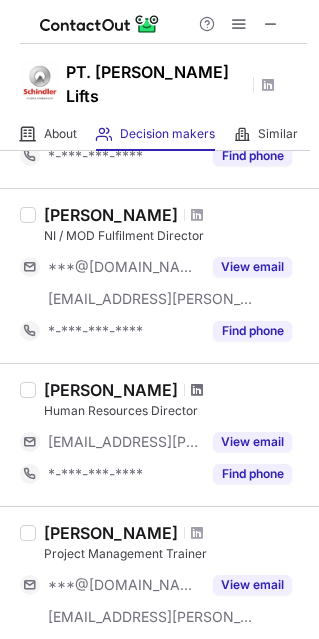 click at bounding box center (197, 390) 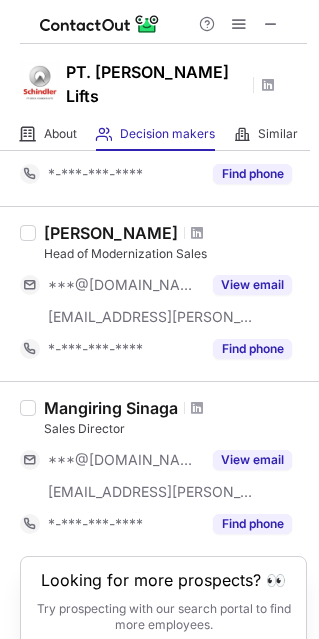scroll, scrollTop: 1465, scrollLeft: 0, axis: vertical 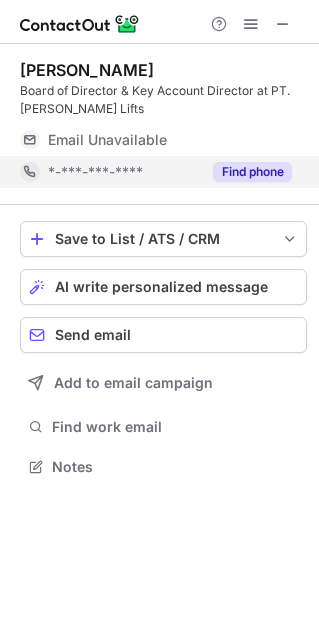 click on "Find phone" at bounding box center (252, 172) 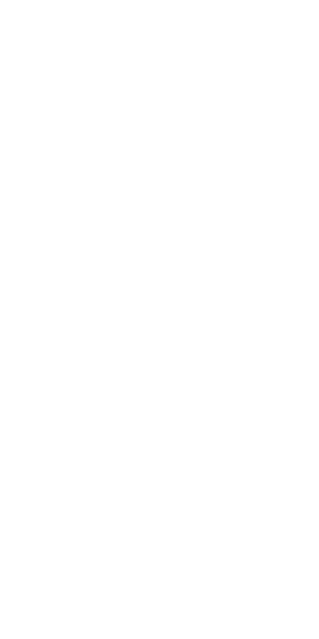 scroll, scrollTop: 0, scrollLeft: 0, axis: both 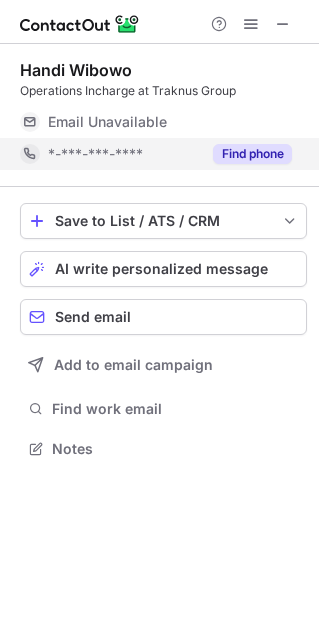 click on "Find phone" at bounding box center (252, 154) 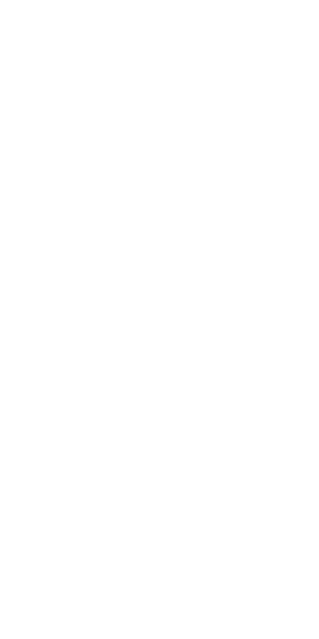 scroll, scrollTop: 0, scrollLeft: 0, axis: both 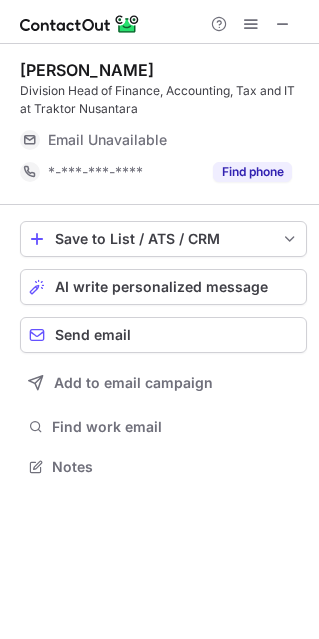 click on "Email Unavailable" at bounding box center [107, 140] 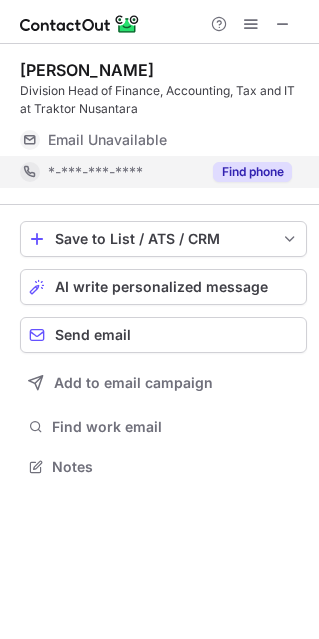 click on "Find phone" at bounding box center [252, 172] 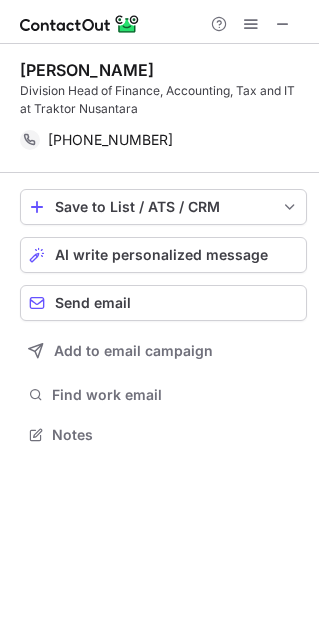 scroll, scrollTop: 420, scrollLeft: 319, axis: both 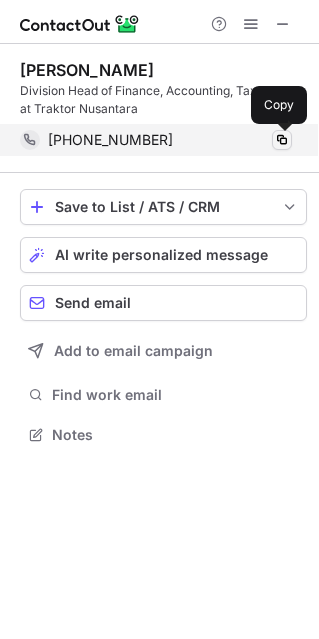 click at bounding box center [282, 140] 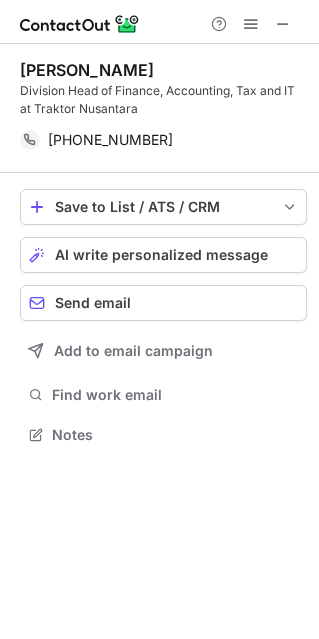 scroll, scrollTop: 420, scrollLeft: 319, axis: both 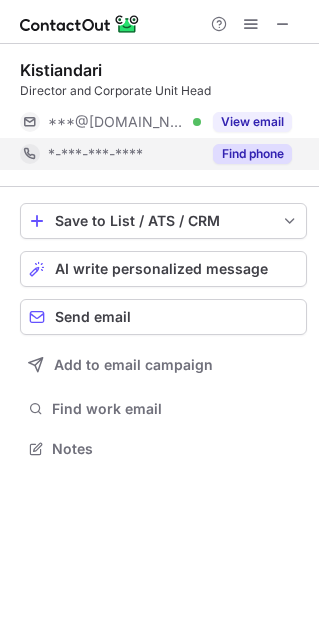 click on "Find phone" at bounding box center [252, 154] 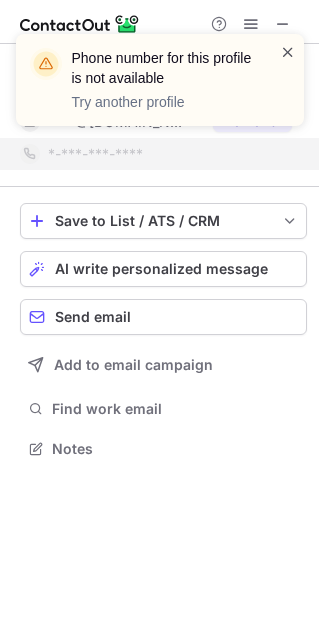 click at bounding box center (288, 52) 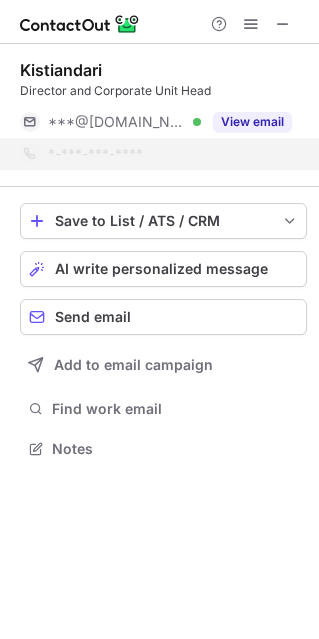 click at bounding box center [288, 52] 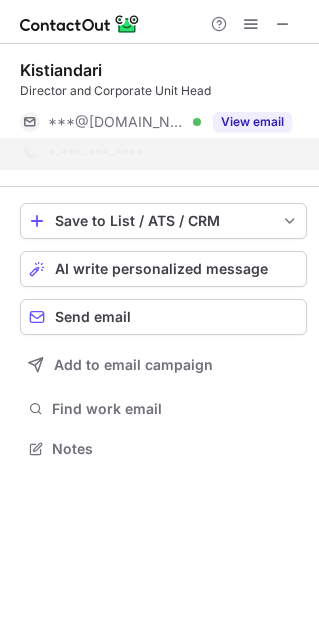click on "Phone number for this profile is not available Try another profile" at bounding box center (160, 88) 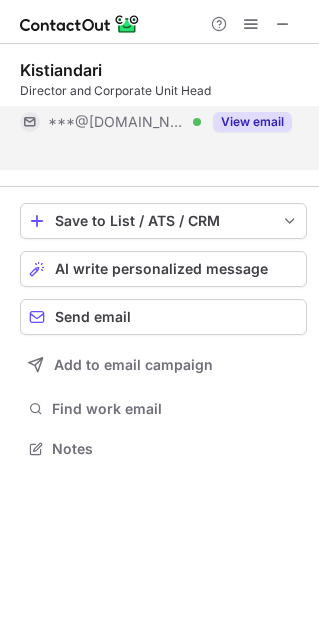 scroll, scrollTop: 402, scrollLeft: 319, axis: both 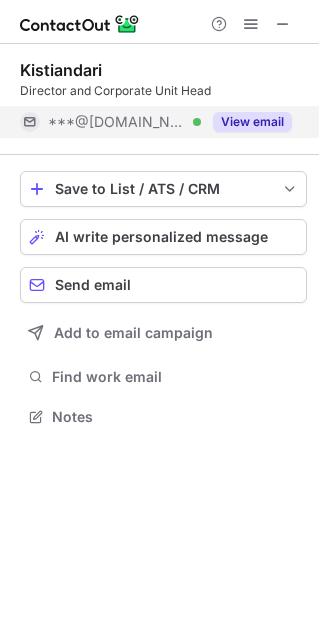click on "View email" at bounding box center [252, 122] 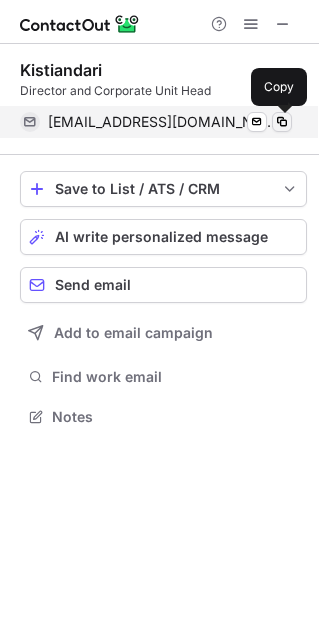 click at bounding box center (282, 122) 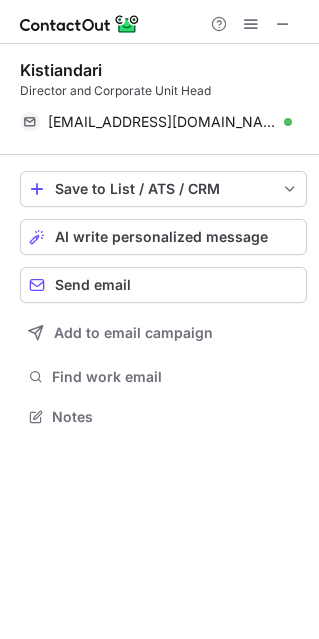scroll, scrollTop: 402, scrollLeft: 319, axis: both 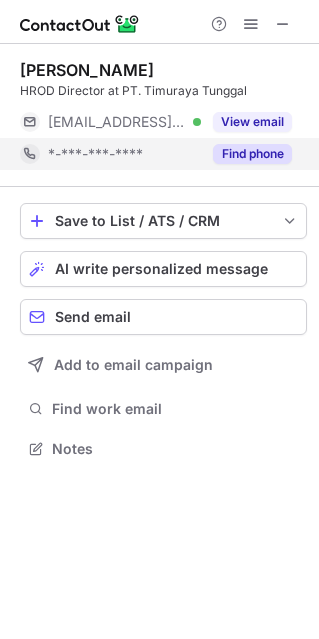 click on "*-***-***-****" at bounding box center [124, 154] 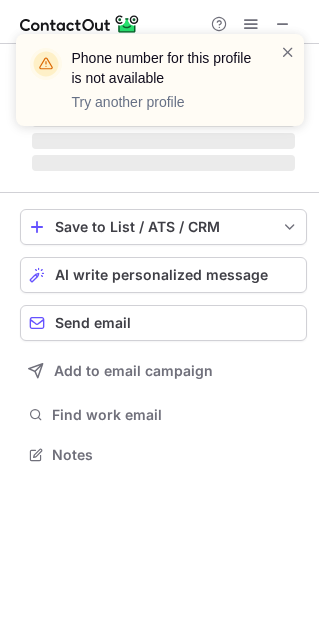 scroll, scrollTop: 442, scrollLeft: 319, axis: both 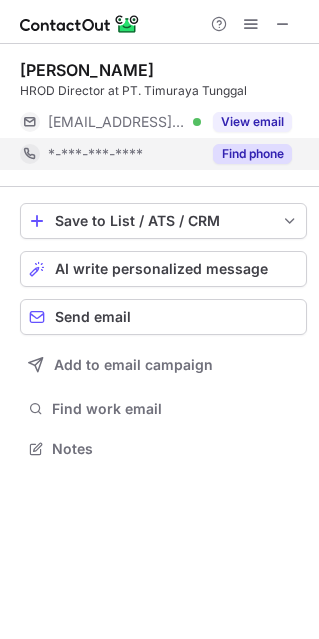 click on "Find phone" at bounding box center [252, 154] 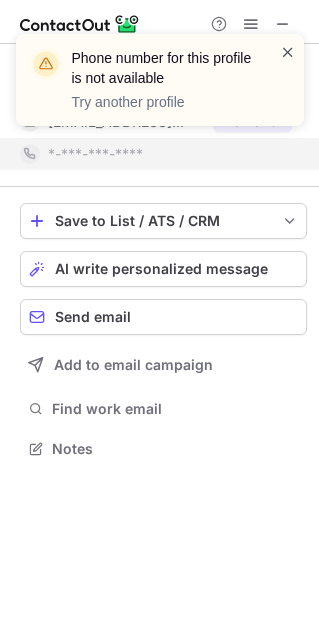 click at bounding box center (288, 52) 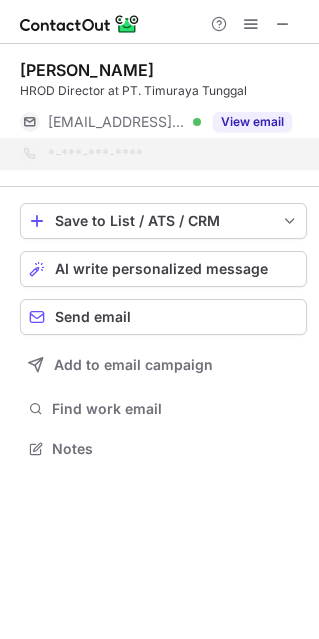 click on "Phone number for this profile is not available Try another profile" at bounding box center (160, 88) 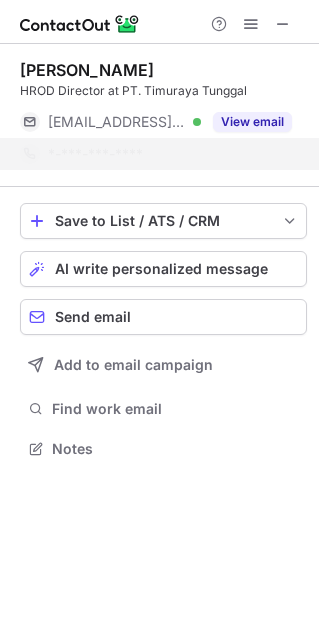 click on "View email" at bounding box center (252, 122) 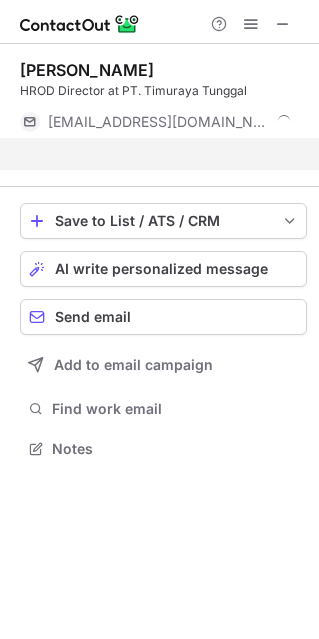 scroll, scrollTop: 402, scrollLeft: 319, axis: both 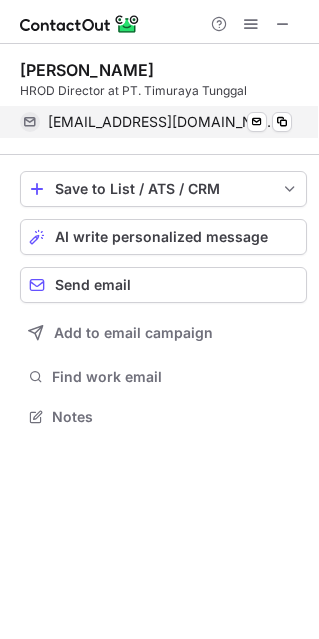 click on "jwijaya@timuraya.com Verified Send email Copy" at bounding box center [156, 122] 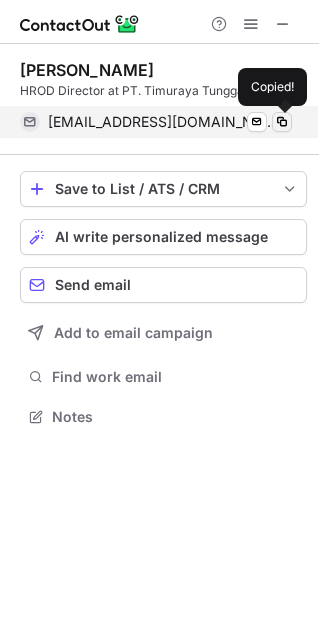 click at bounding box center [282, 122] 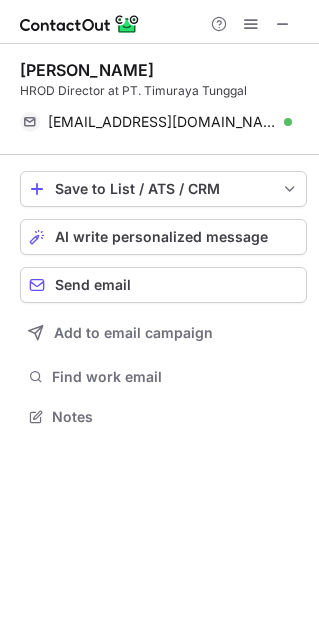 scroll, scrollTop: 402, scrollLeft: 319, axis: both 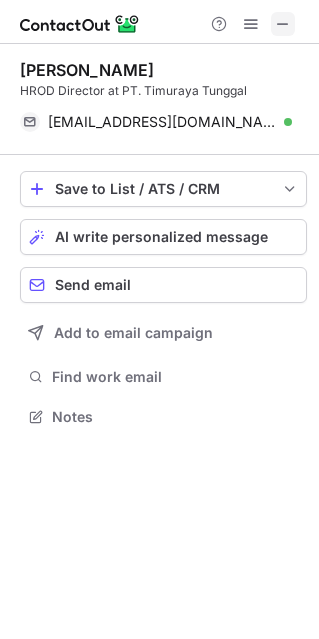click at bounding box center [283, 24] 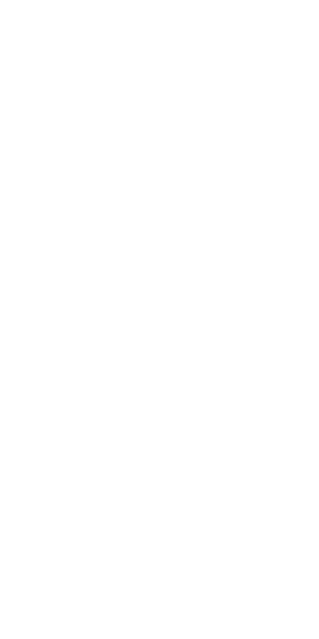 scroll, scrollTop: 0, scrollLeft: 0, axis: both 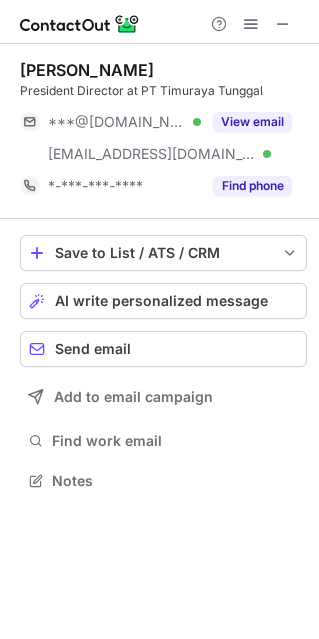 click on "Jonathan Setiawan President Director at PT Timuraya Tunggal ***@hotmail.com Verified ***@timuraya.com Verified View email *-***-***-**** Find phone" at bounding box center [163, 131] 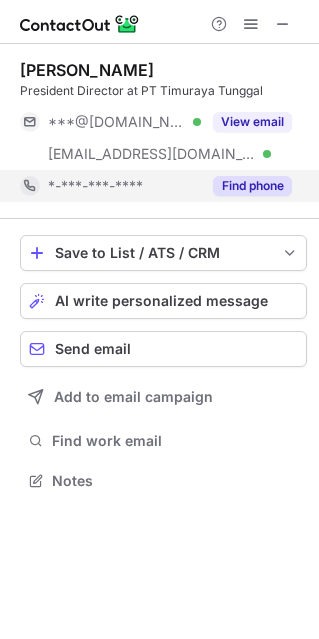 click on "Find phone" at bounding box center (252, 186) 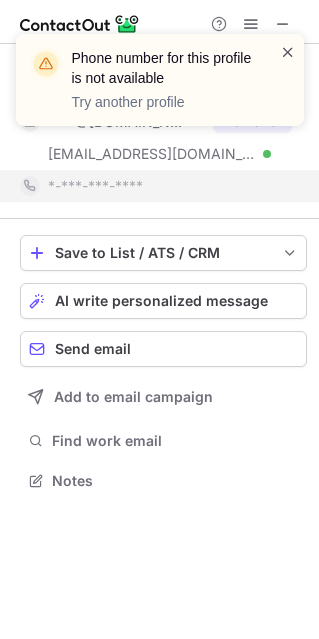 click at bounding box center (288, 52) 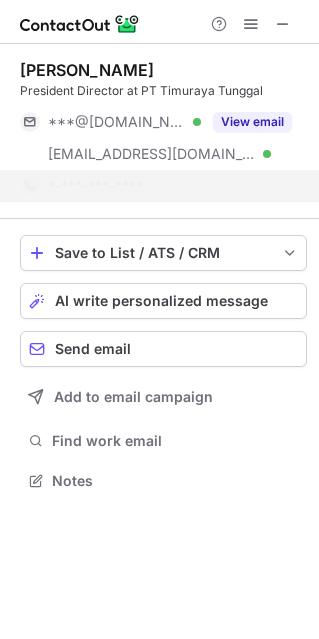 click on "Phone number for this profile is not available Try another profile" at bounding box center (160, 80) 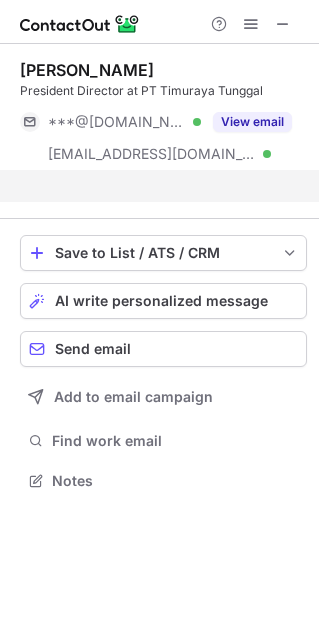 click on "View email" at bounding box center [252, 122] 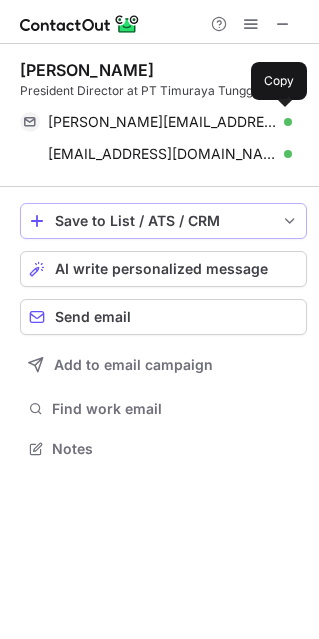 scroll, scrollTop: 434, scrollLeft: 319, axis: both 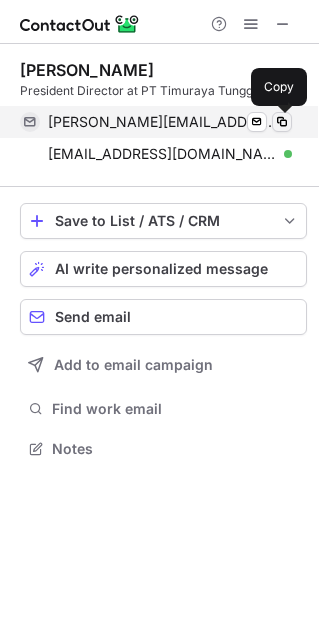 click at bounding box center (282, 122) 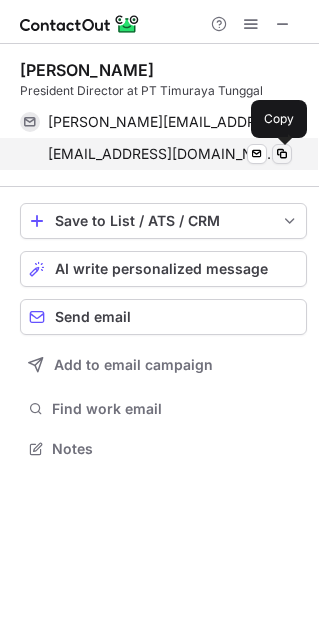 click at bounding box center (282, 154) 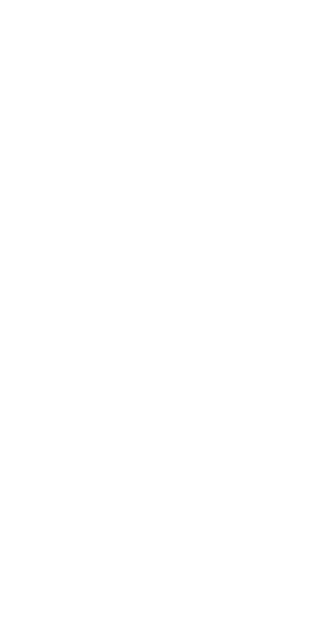 scroll, scrollTop: 0, scrollLeft: 0, axis: both 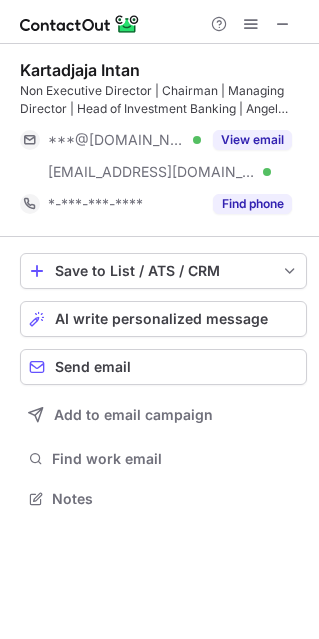 click on "Find phone" at bounding box center [252, 204] 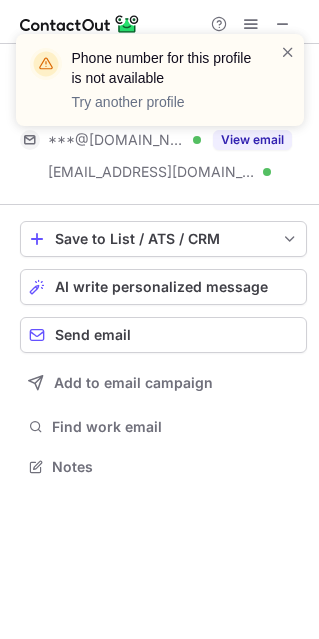 scroll, scrollTop: 452, scrollLeft: 319, axis: both 